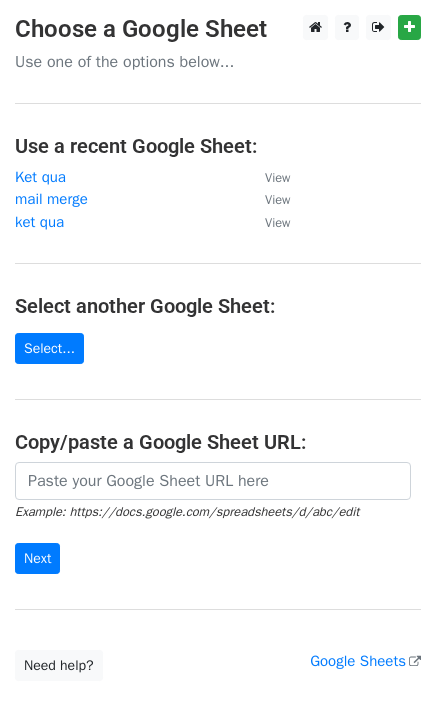 scroll, scrollTop: 0, scrollLeft: 0, axis: both 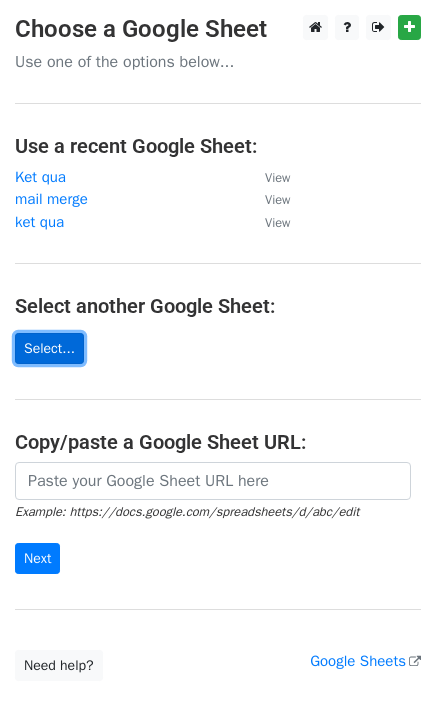 click on "Select..." at bounding box center [49, 348] 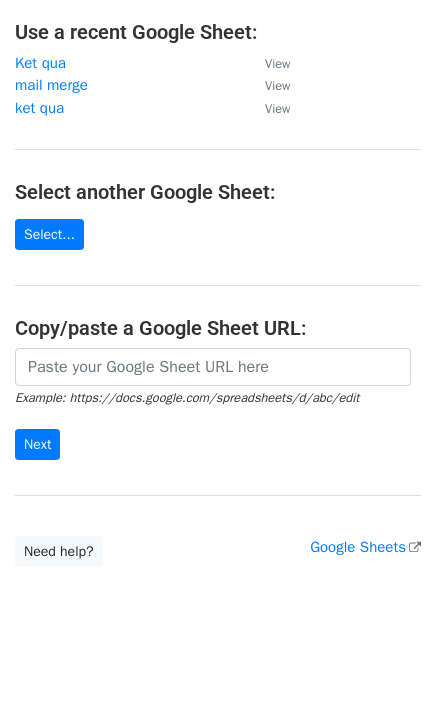 scroll, scrollTop: 0, scrollLeft: 0, axis: both 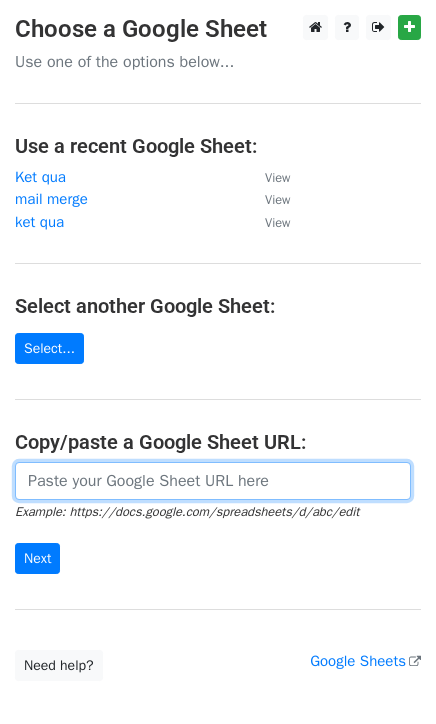 click at bounding box center (213, 481) 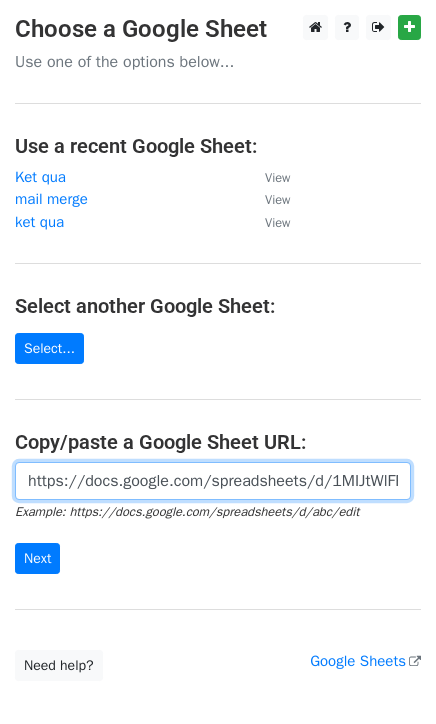 scroll, scrollTop: 0, scrollLeft: 450, axis: horizontal 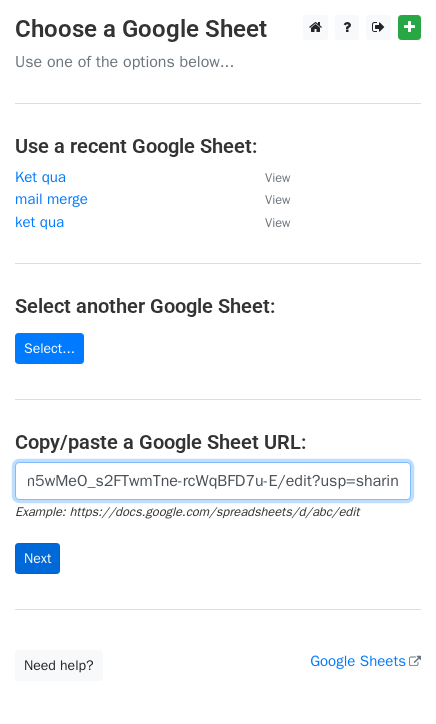 type on "https://docs.google.com/spreadsheets/d/1MIJtWlFR3HH2sb2m5wMeO_s2FTwmTne-rcWqBFD7u-E/edit?usp=sharing" 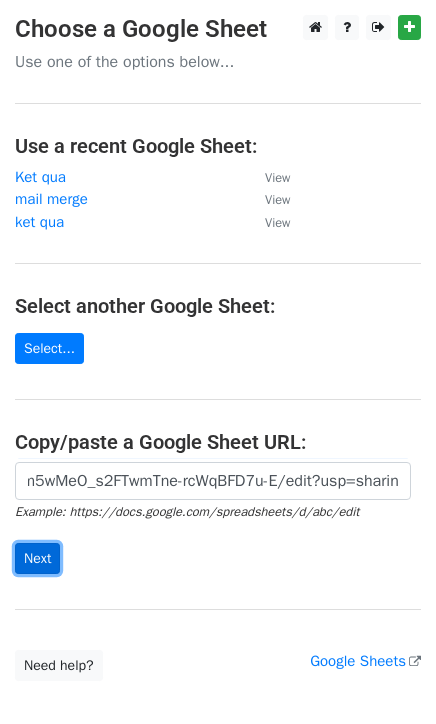 scroll, scrollTop: 0, scrollLeft: 0, axis: both 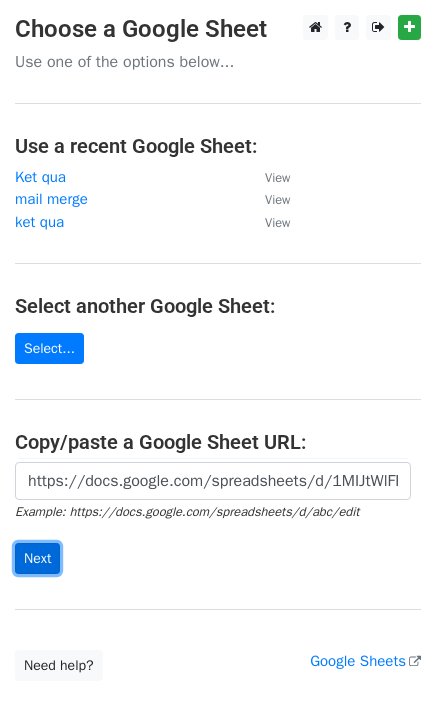 click on "Next" at bounding box center [37, 558] 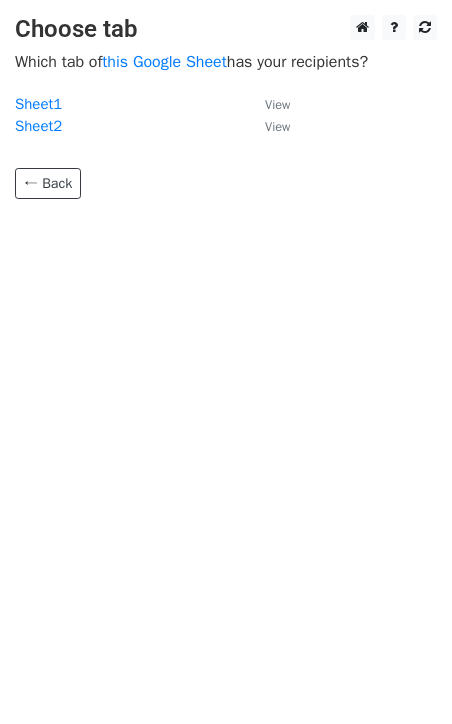 scroll, scrollTop: 0, scrollLeft: 0, axis: both 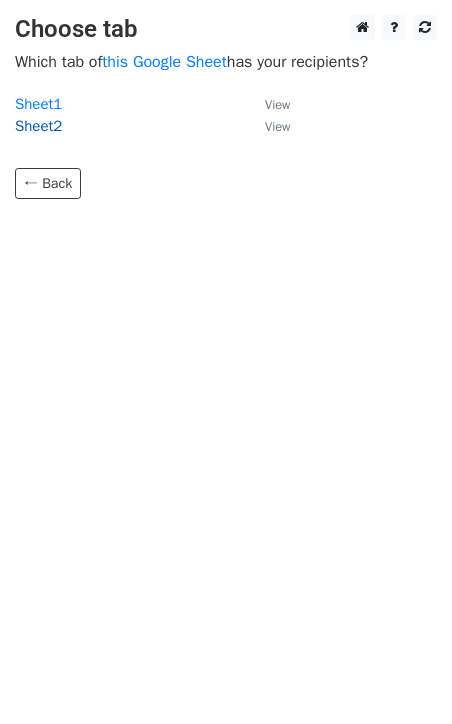 click on "Sheet2" at bounding box center (38, 126) 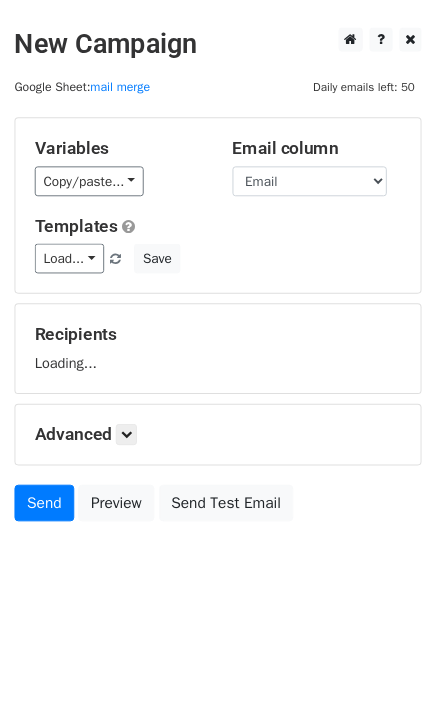 scroll, scrollTop: 0, scrollLeft: 0, axis: both 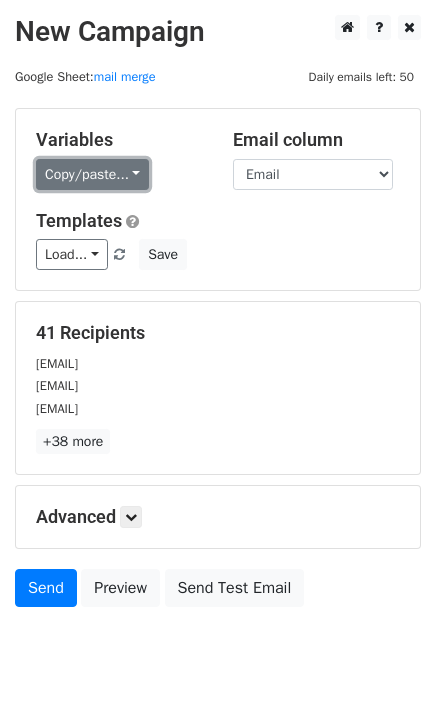click on "Copy/paste..." at bounding box center (92, 174) 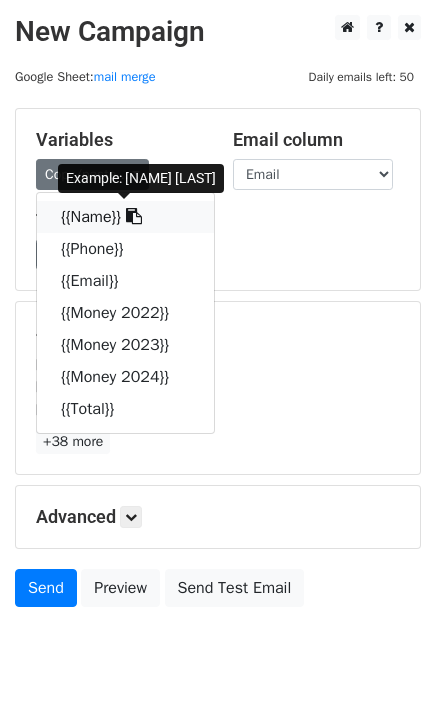 click on "{{Name}}" at bounding box center (125, 217) 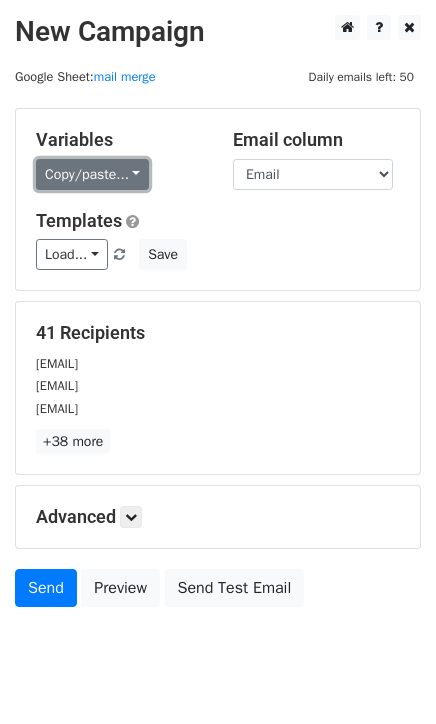 click on "Copy/paste..." at bounding box center (92, 174) 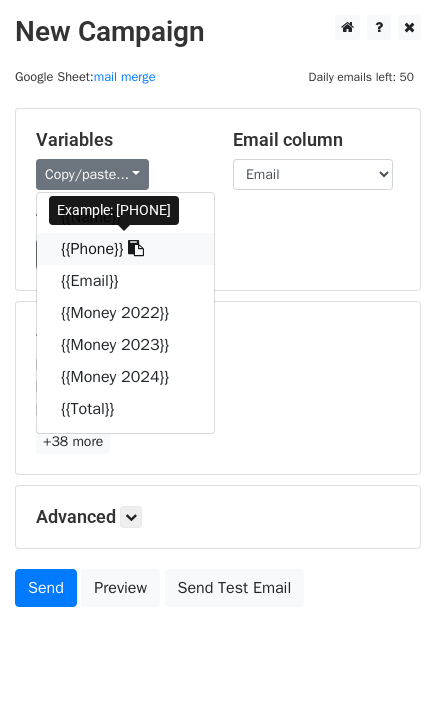 click on "{{Phone}}" at bounding box center [125, 249] 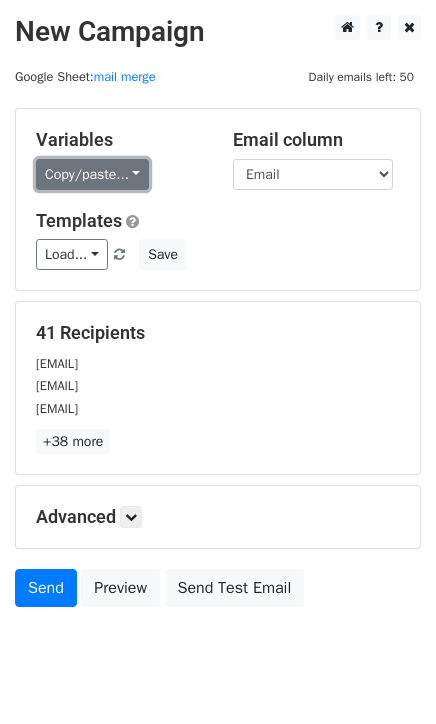 click on "Copy/paste..." at bounding box center [92, 174] 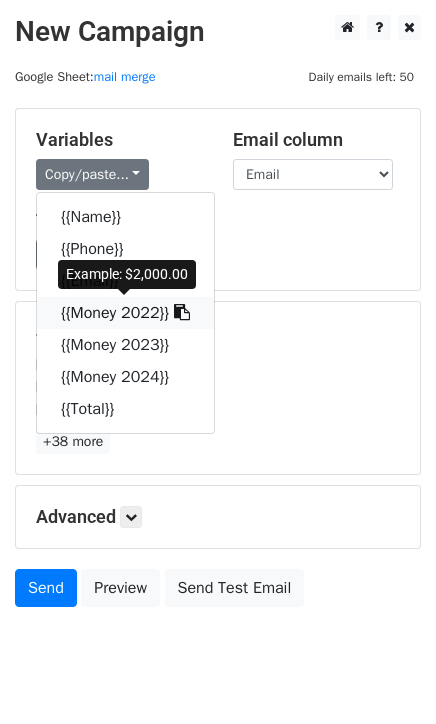click on "{{Money 2022}}" at bounding box center [125, 313] 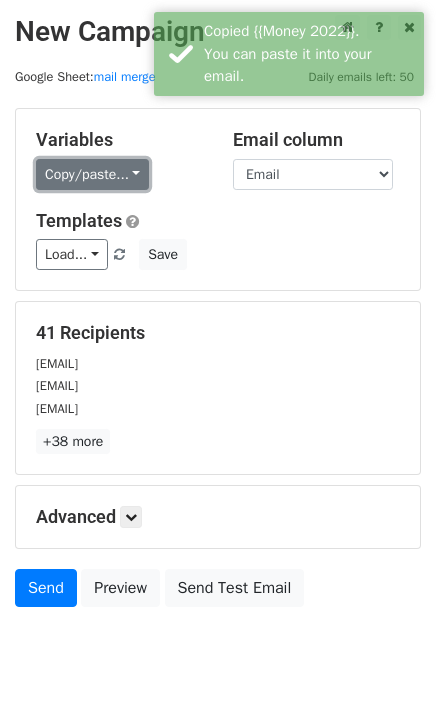 click on "Copy/paste..." at bounding box center [92, 174] 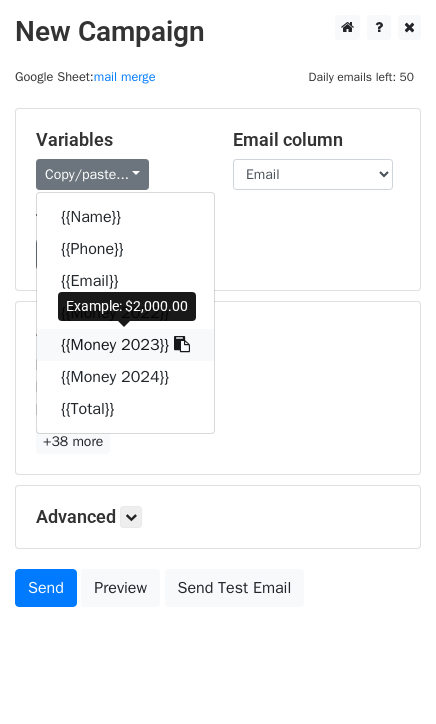 click on "{{Money 2023}}" at bounding box center (125, 345) 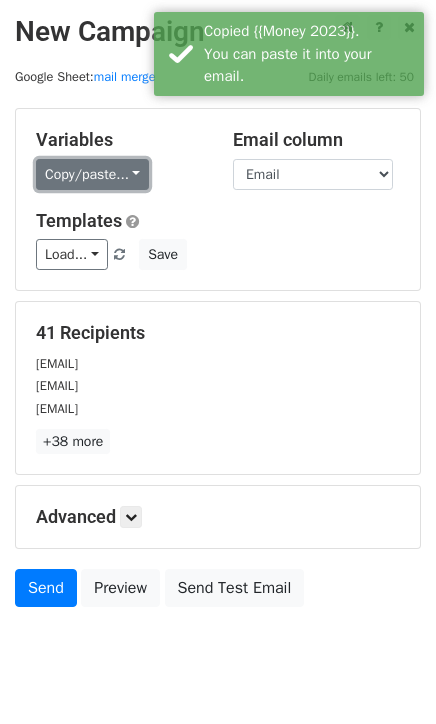 click on "Copy/paste..." at bounding box center (92, 174) 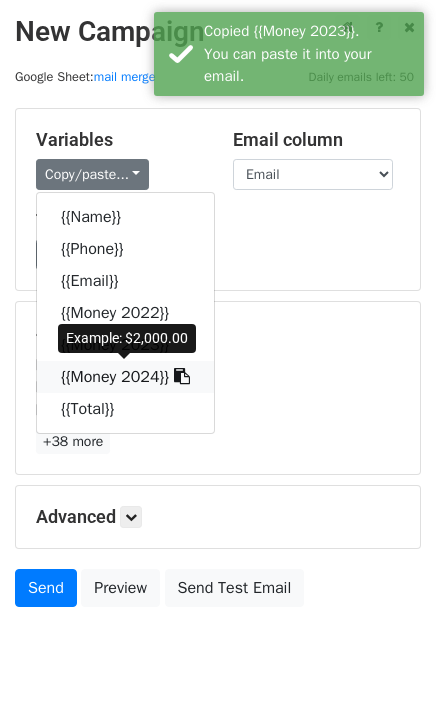 click on "{{Money 2024}}" at bounding box center [125, 377] 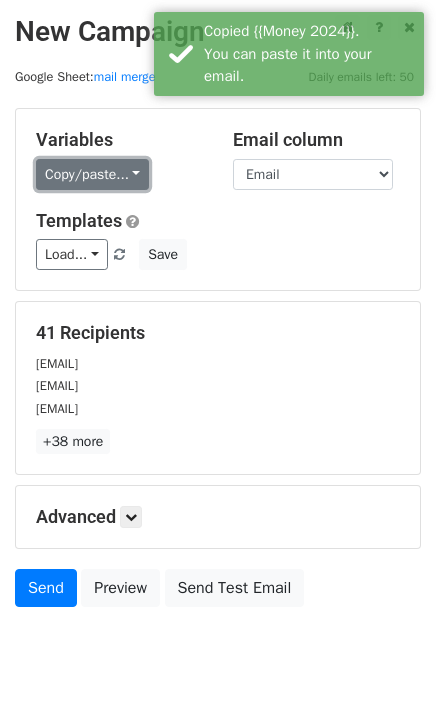 click on "Copy/paste..." at bounding box center [92, 174] 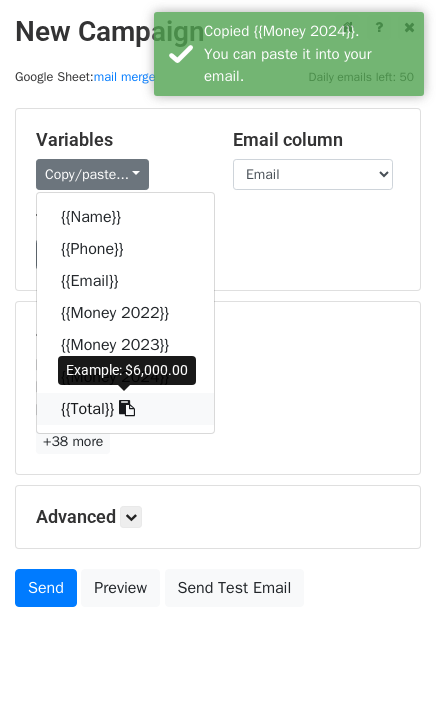 click on "{{Total}}" at bounding box center (125, 409) 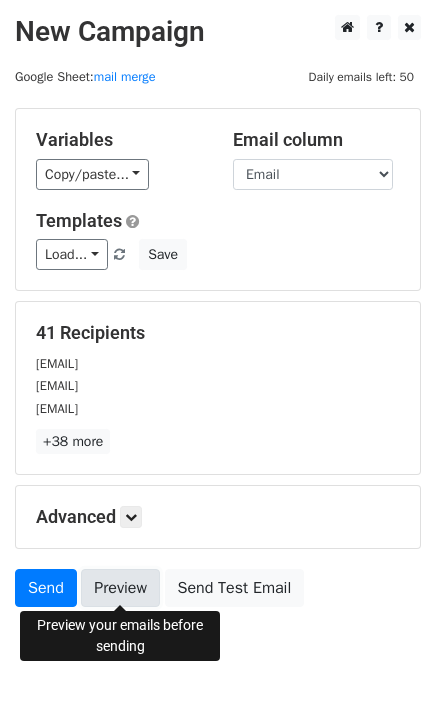 click on "Preview" at bounding box center (120, 588) 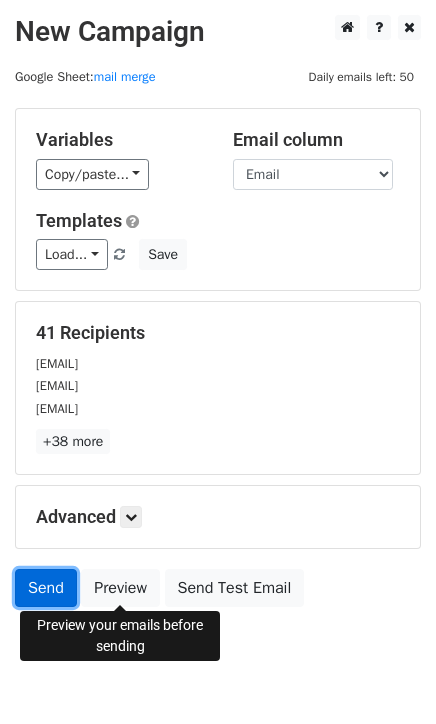 click on "Send" at bounding box center [46, 588] 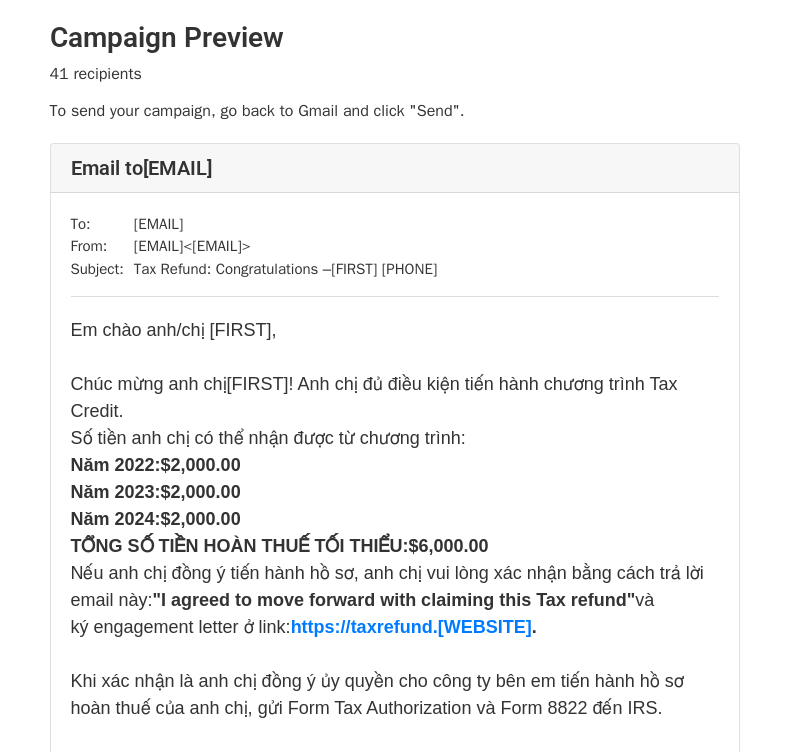 scroll, scrollTop: 0, scrollLeft: 0, axis: both 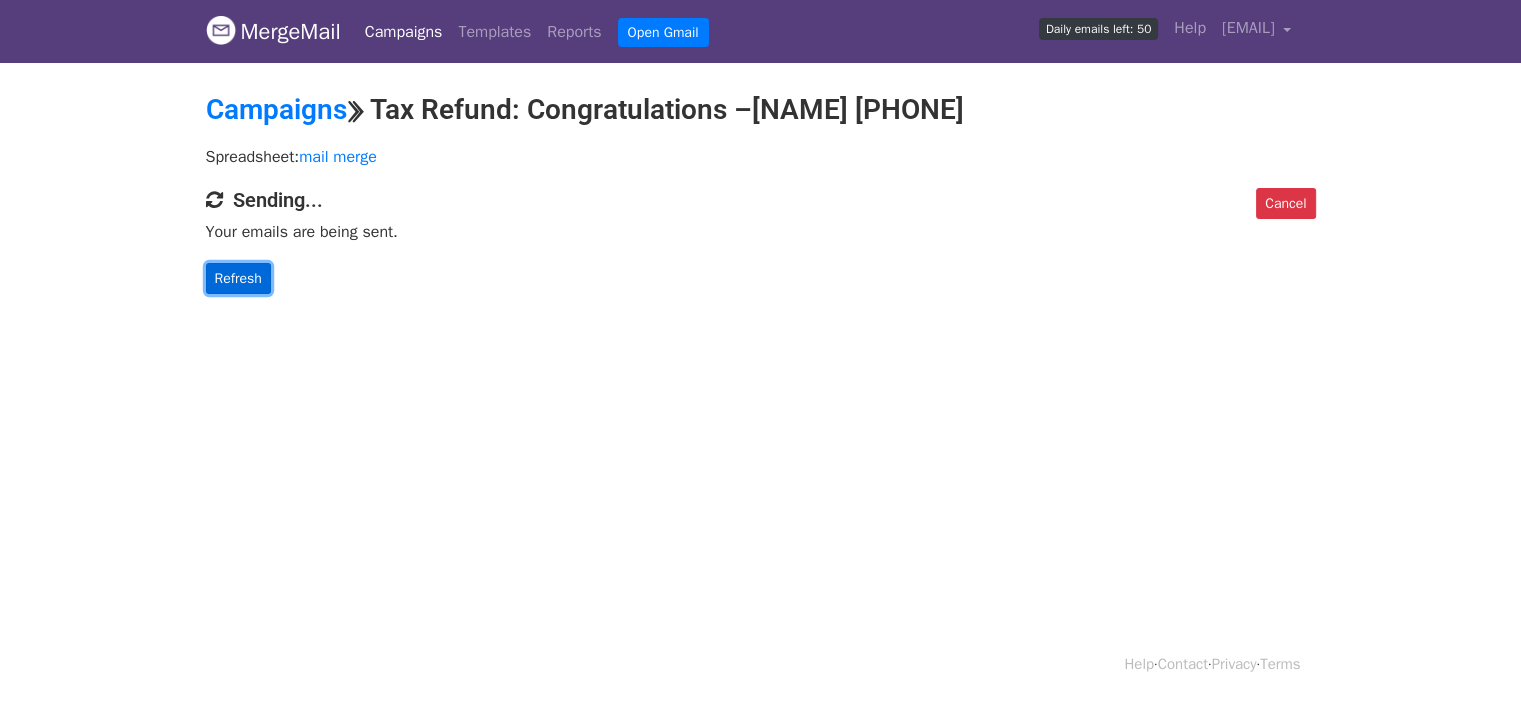 click on "Refresh" at bounding box center (238, 278) 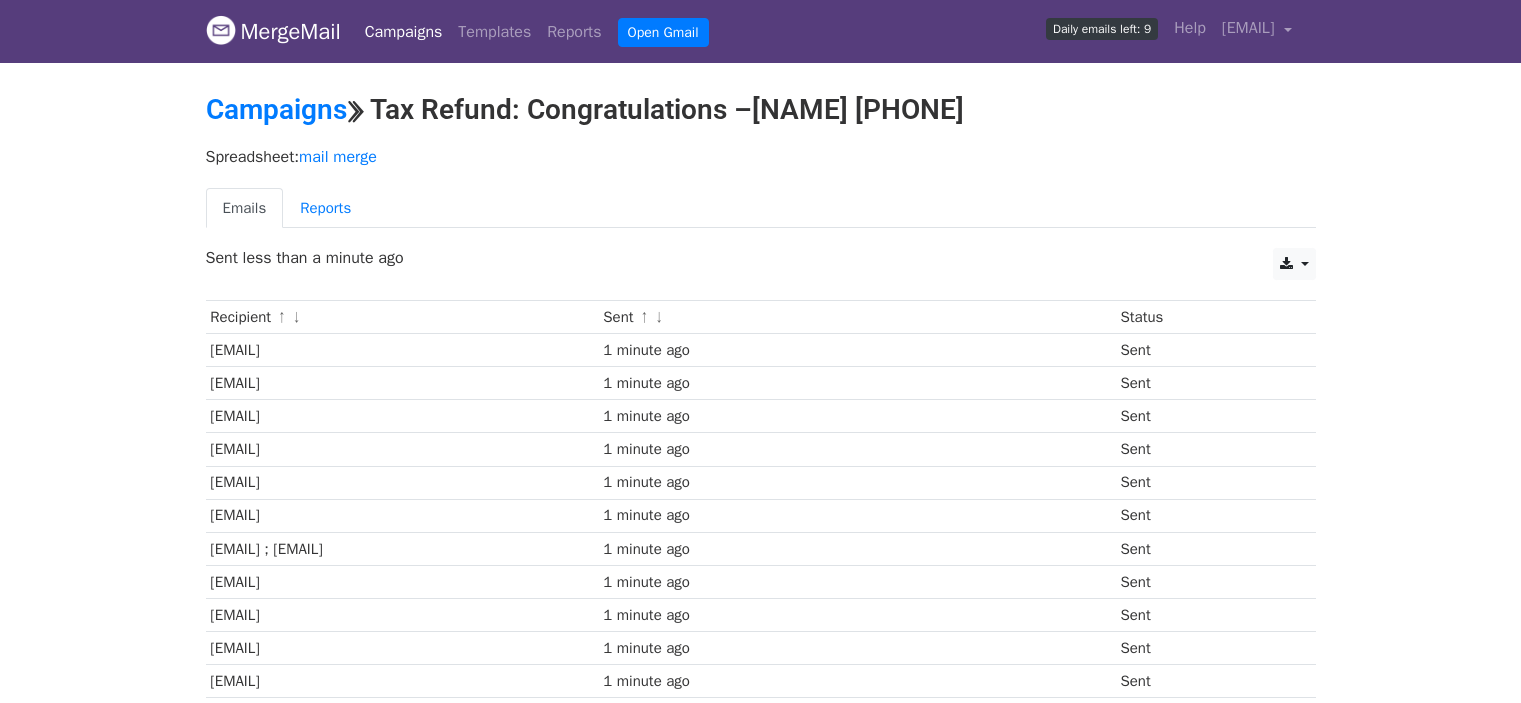 scroll, scrollTop: 0, scrollLeft: 0, axis: both 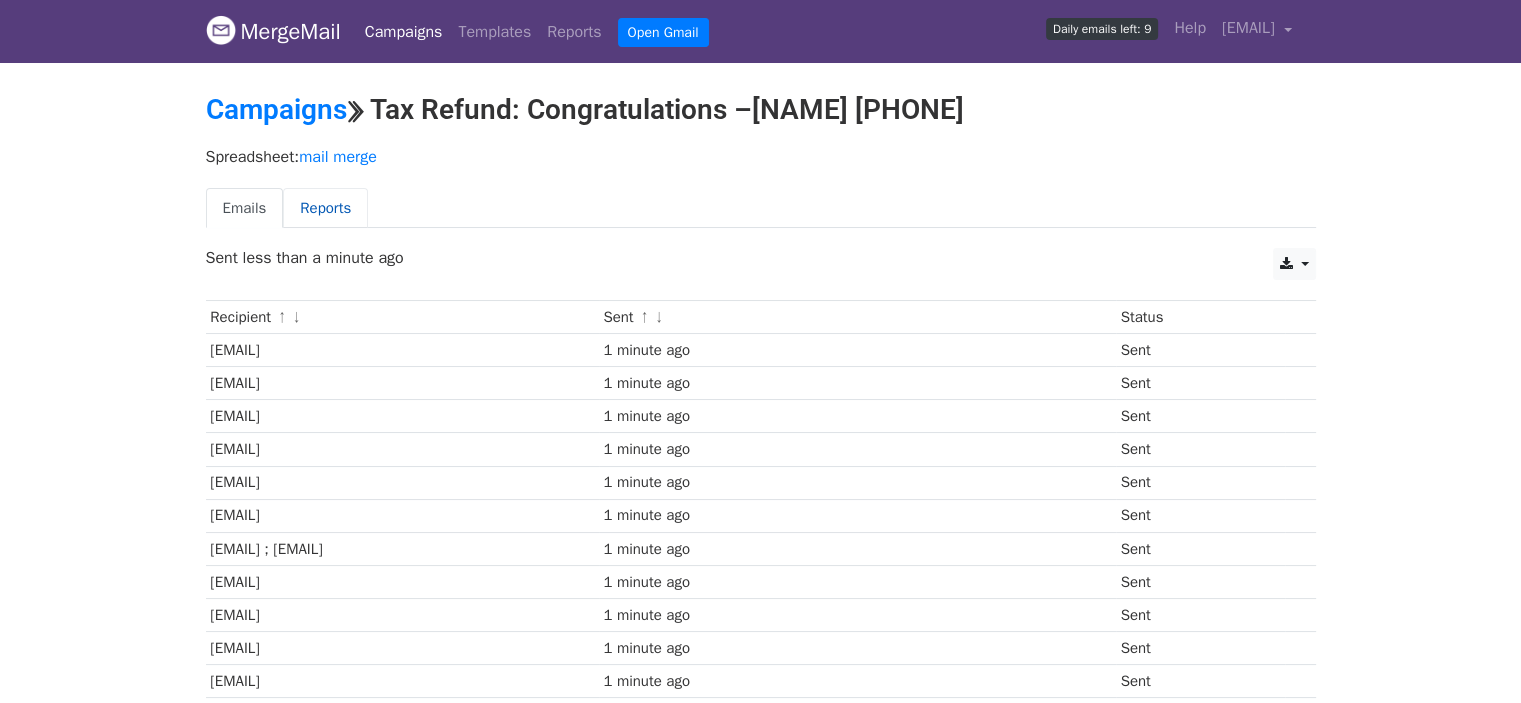 click on "Reports" at bounding box center (325, 208) 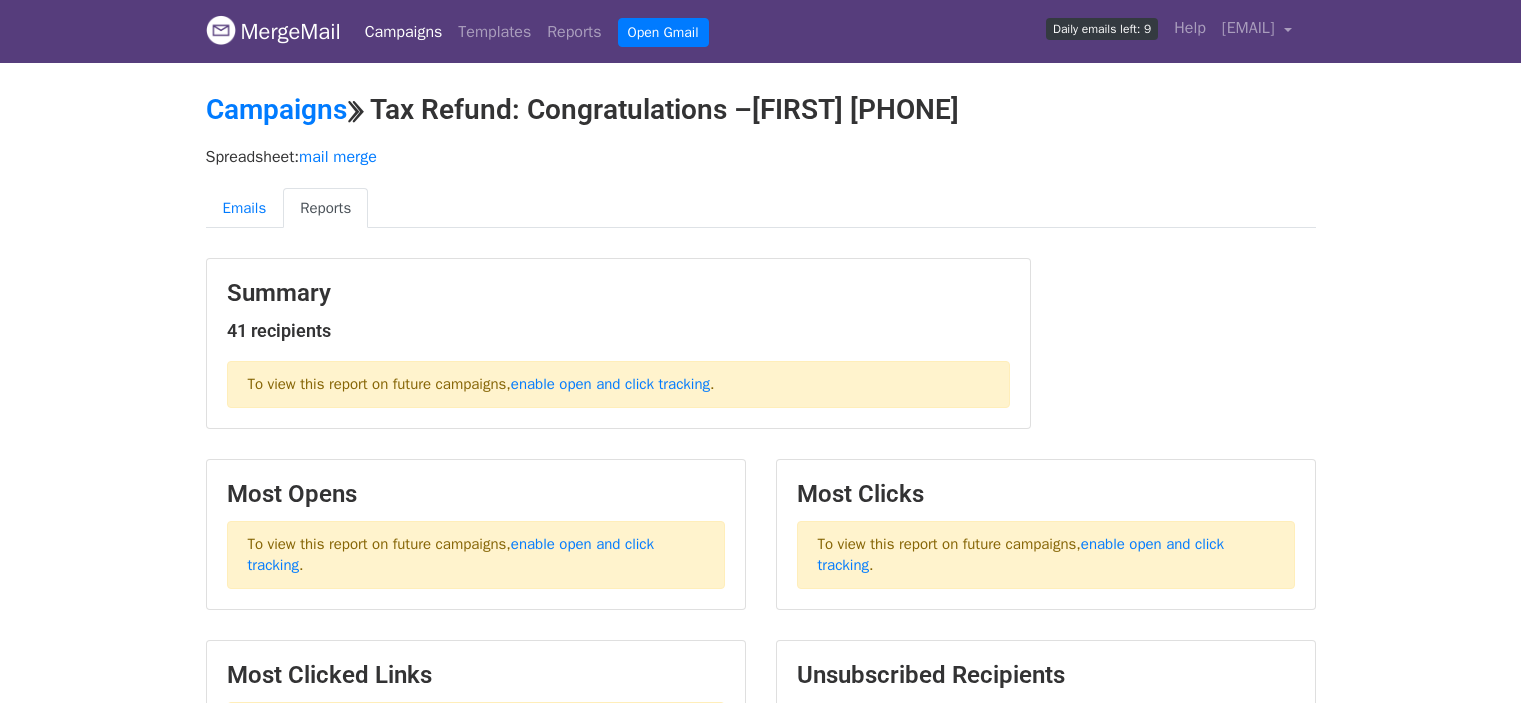 scroll, scrollTop: 0, scrollLeft: 0, axis: both 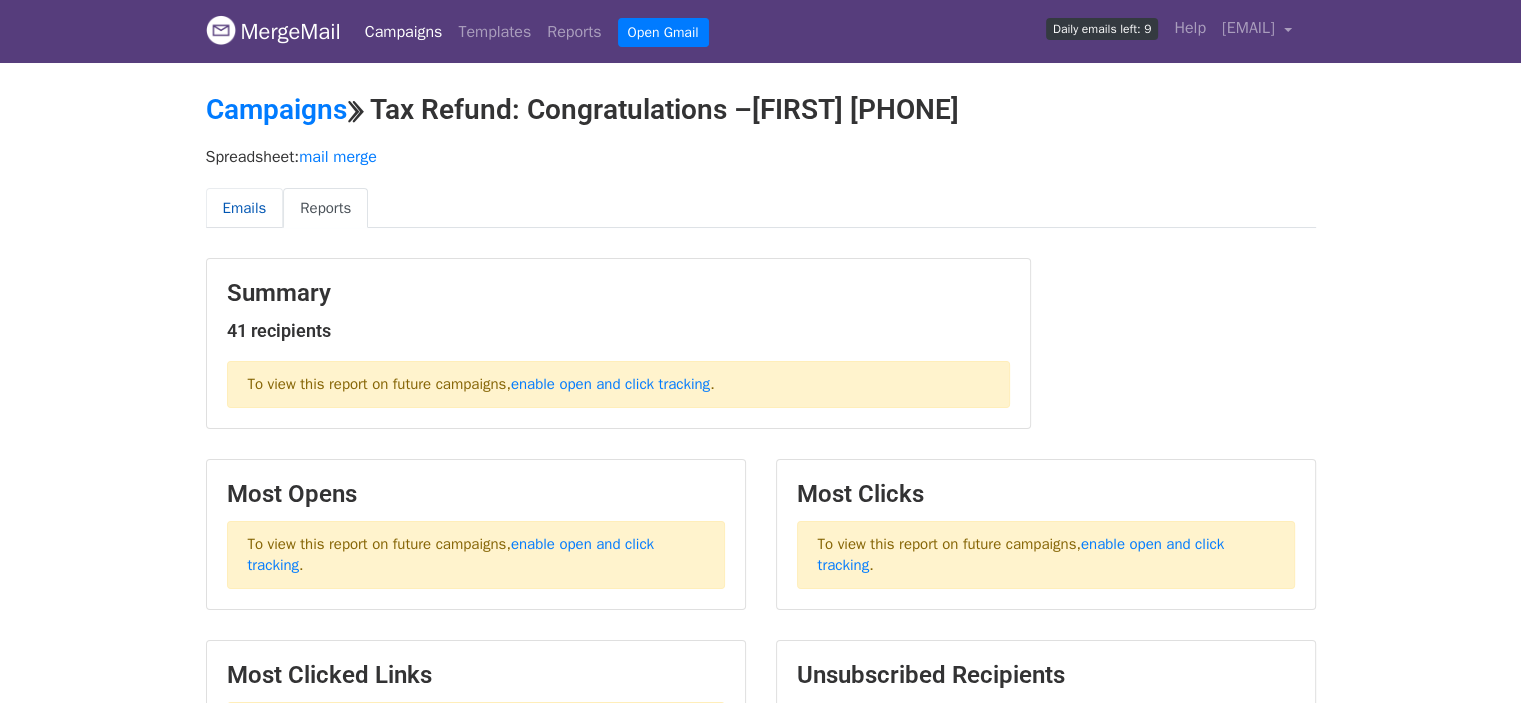 click on "Emails" at bounding box center [245, 208] 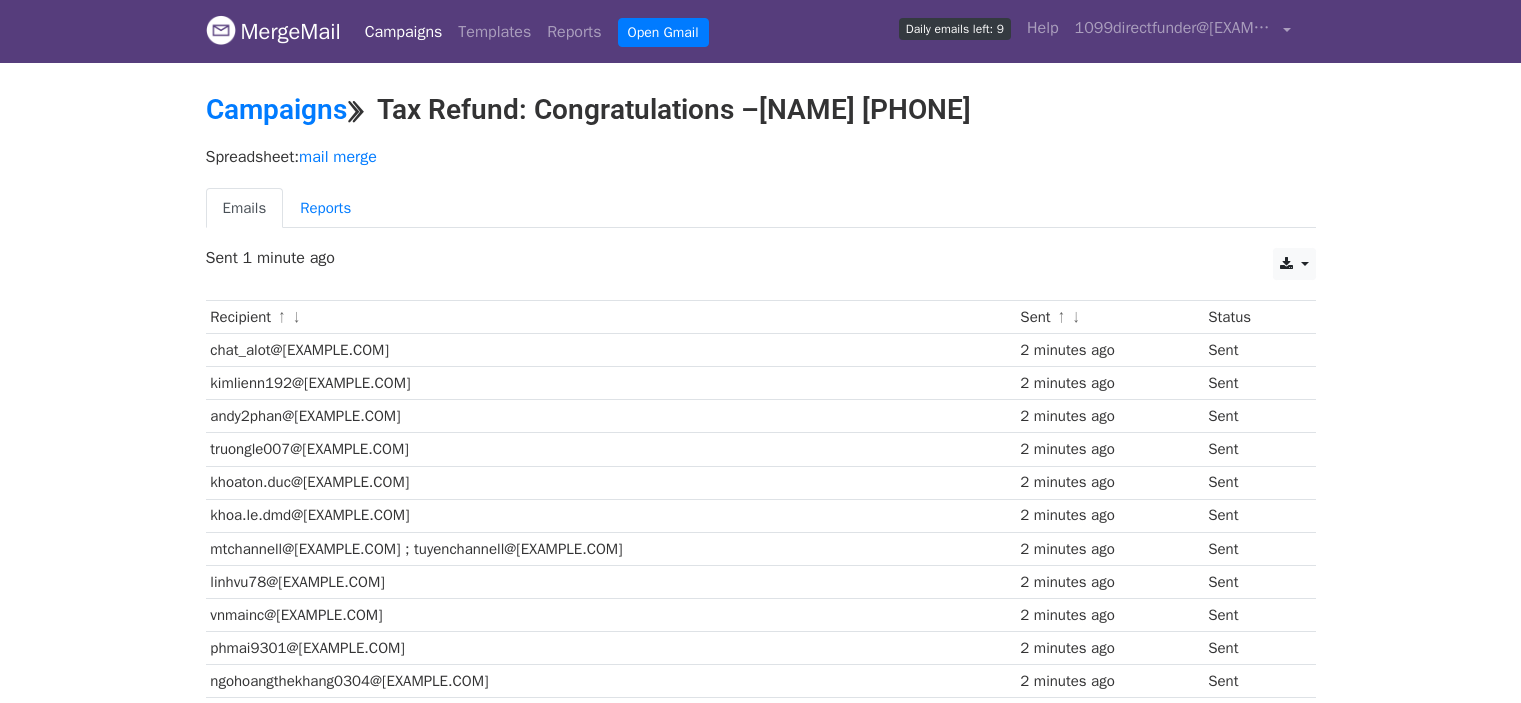 scroll, scrollTop: 0, scrollLeft: 0, axis: both 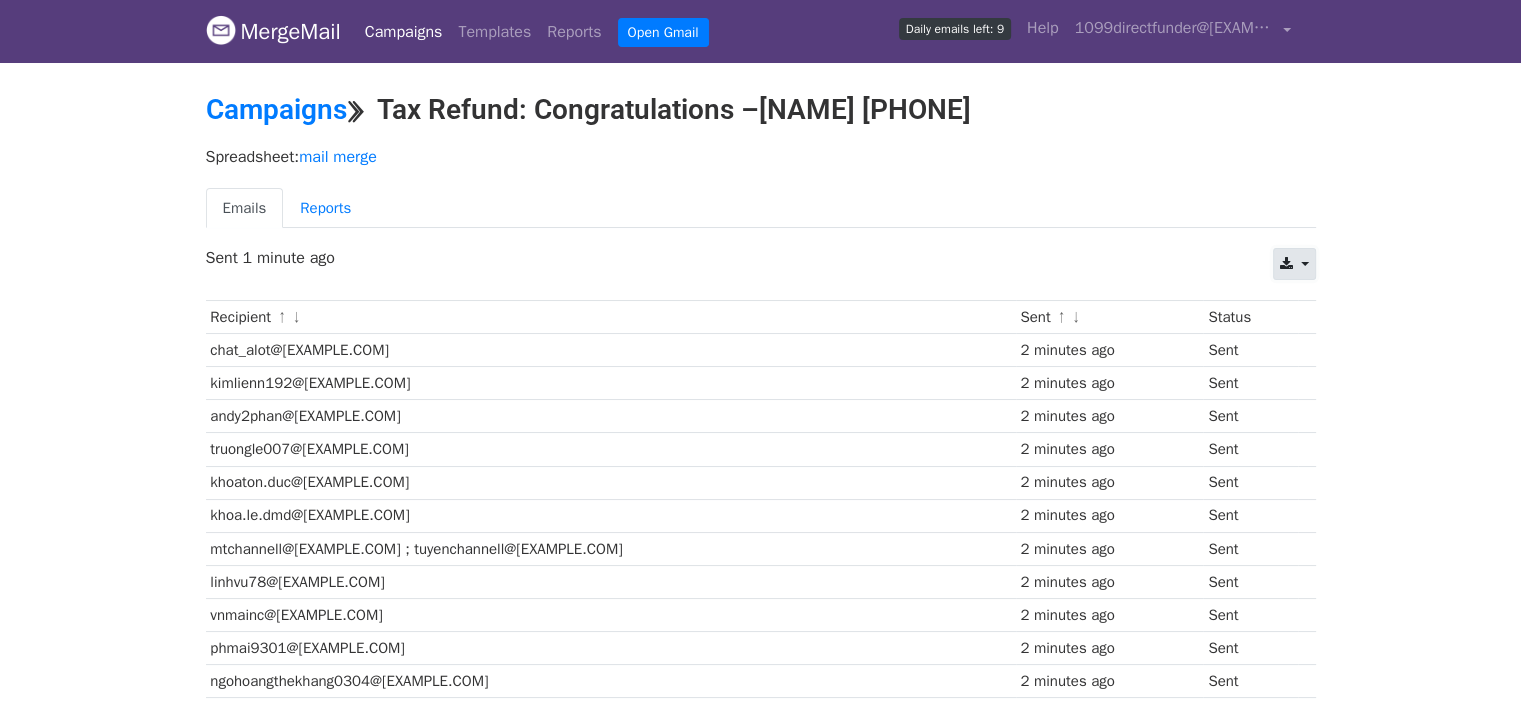 click at bounding box center (1294, 264) 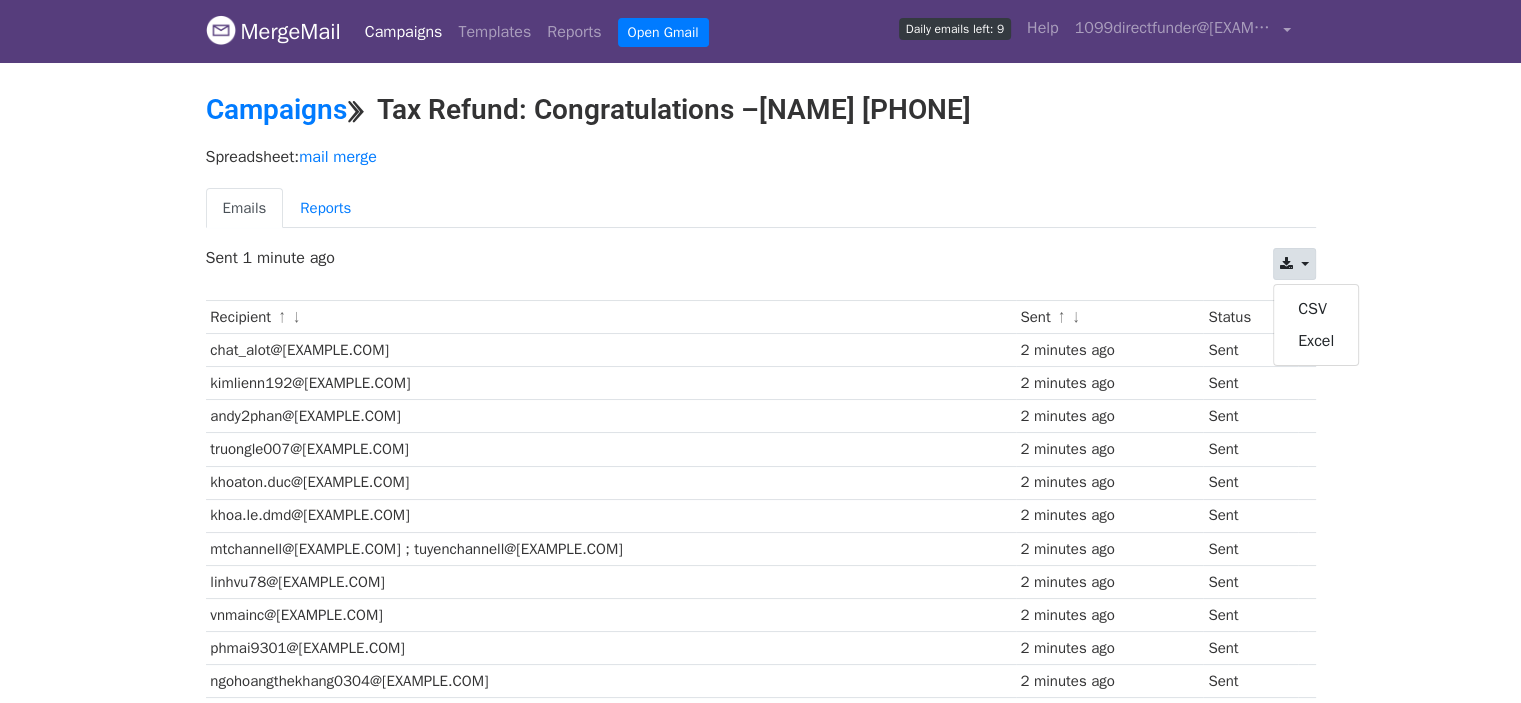 click on "MergeMail
Campaigns
Templates
Reports
Open Gmail
Daily emails left: 9
Help
1099directfunder@gmail.com
Account
Unsubscribes
Integrations
Notification Settings
Sign out
New Features
You're all caught up!
Scheduled Campaigns
Schedule your emails to be sent later.
Read more
Account Reports
View reports across all of your campaigns to find highly-engaged recipients and to see which templates and campaigns have the most clicks and opens.
Read more
View my reports
Template Editor
Create beautiful emails using our powerful template editor.
Read more
View my templates
Campaigns
⟫
Tax Refund: Congratulations –{{Name}} {{Phone}}
Spreadsheet:
mail merge
Emails
Reports
CSV
Excel
Sent
1 minute ago
Recipient" at bounding box center (760, 893) 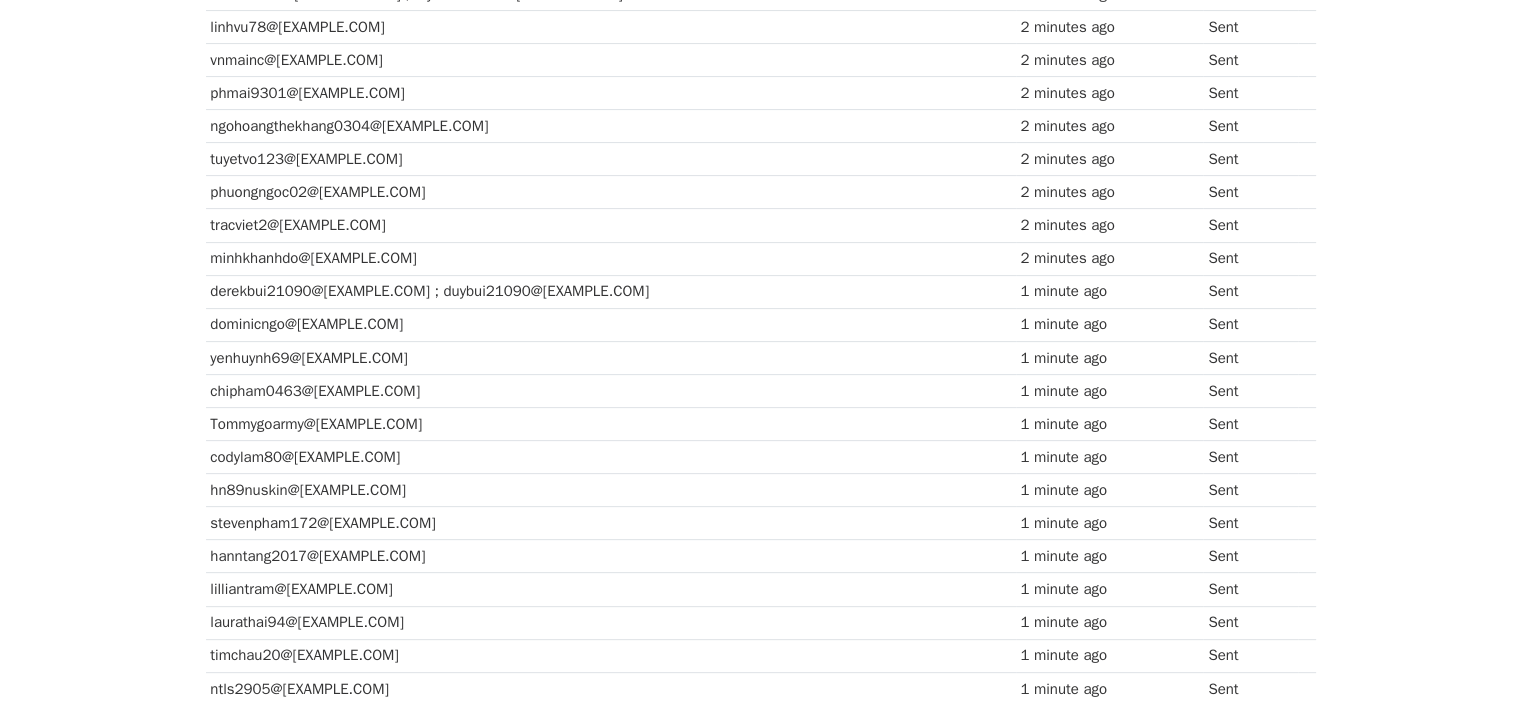 scroll, scrollTop: 0, scrollLeft: 0, axis: both 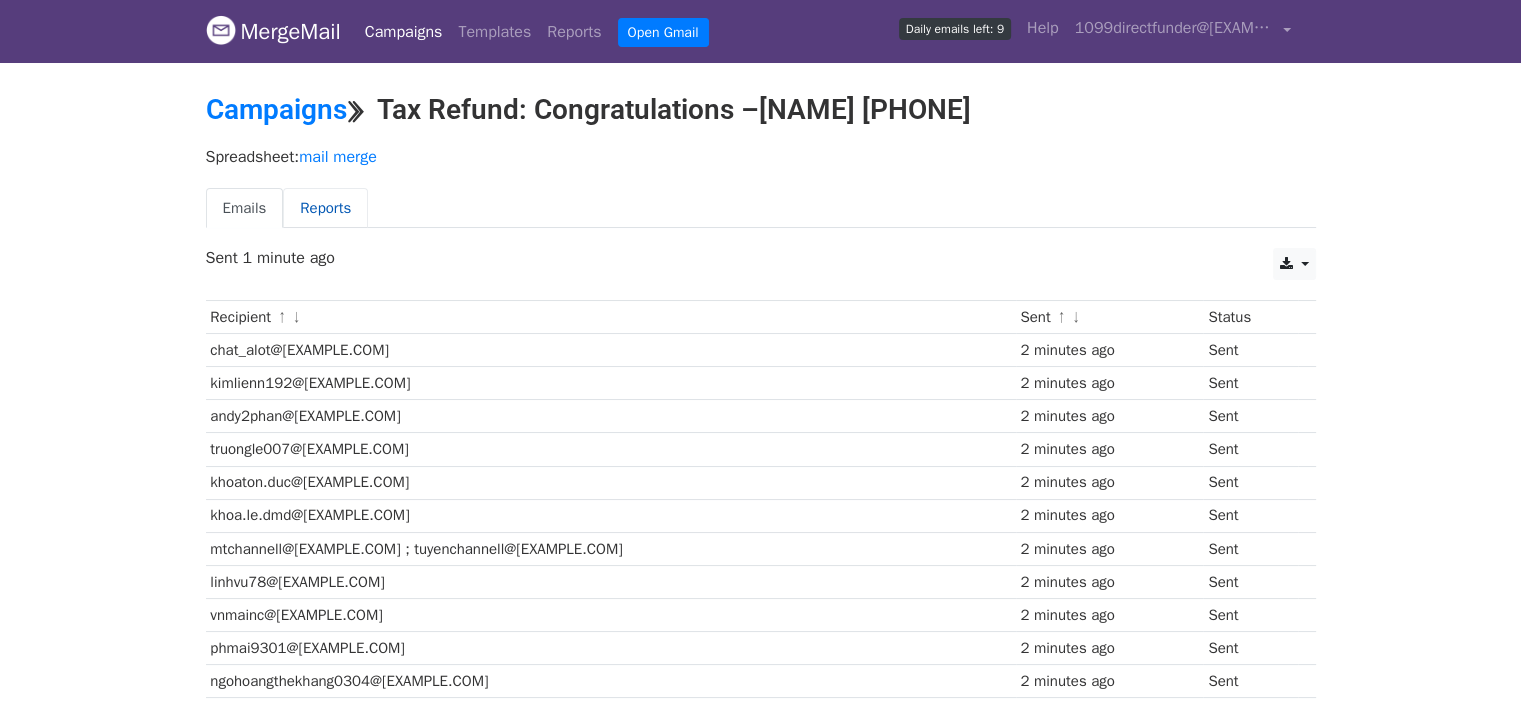 click on "Reports" at bounding box center (325, 208) 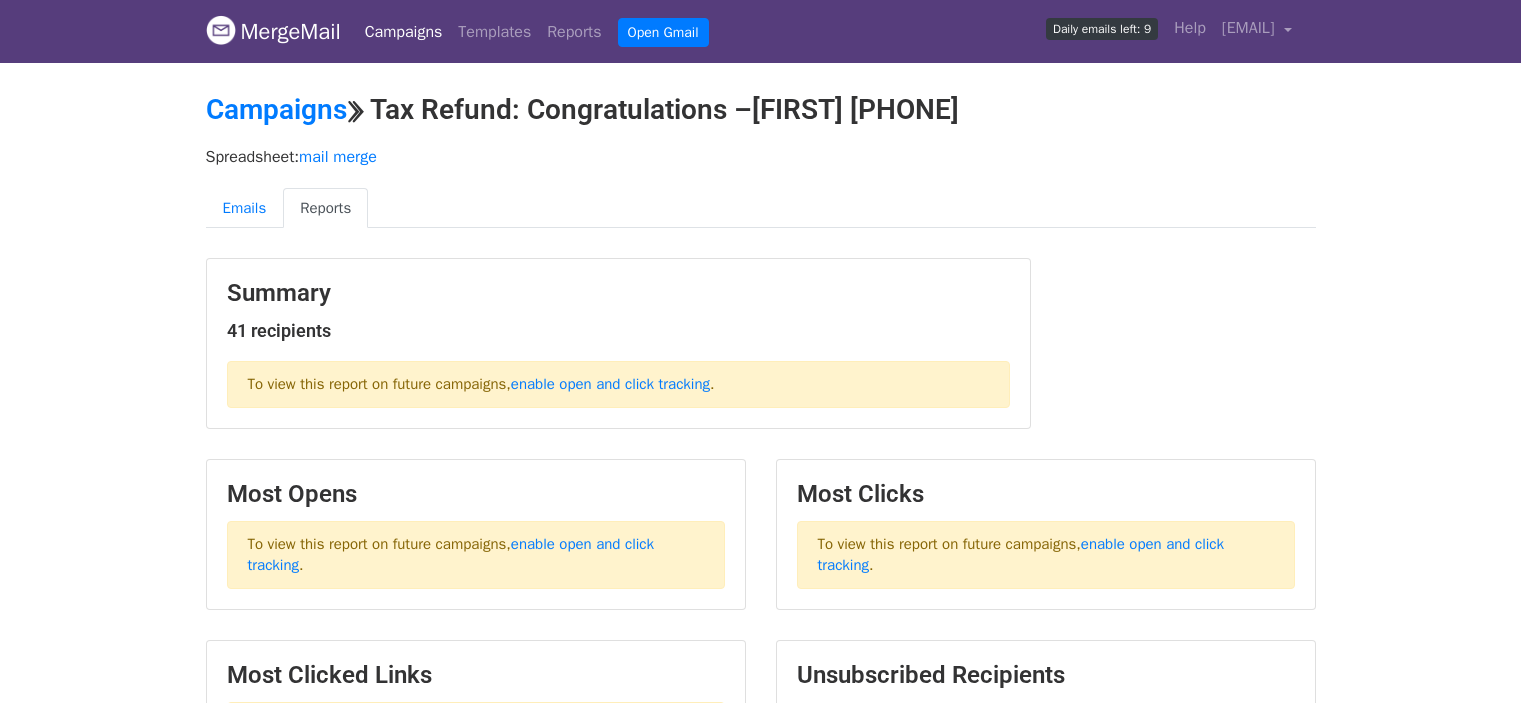 scroll, scrollTop: 0, scrollLeft: 0, axis: both 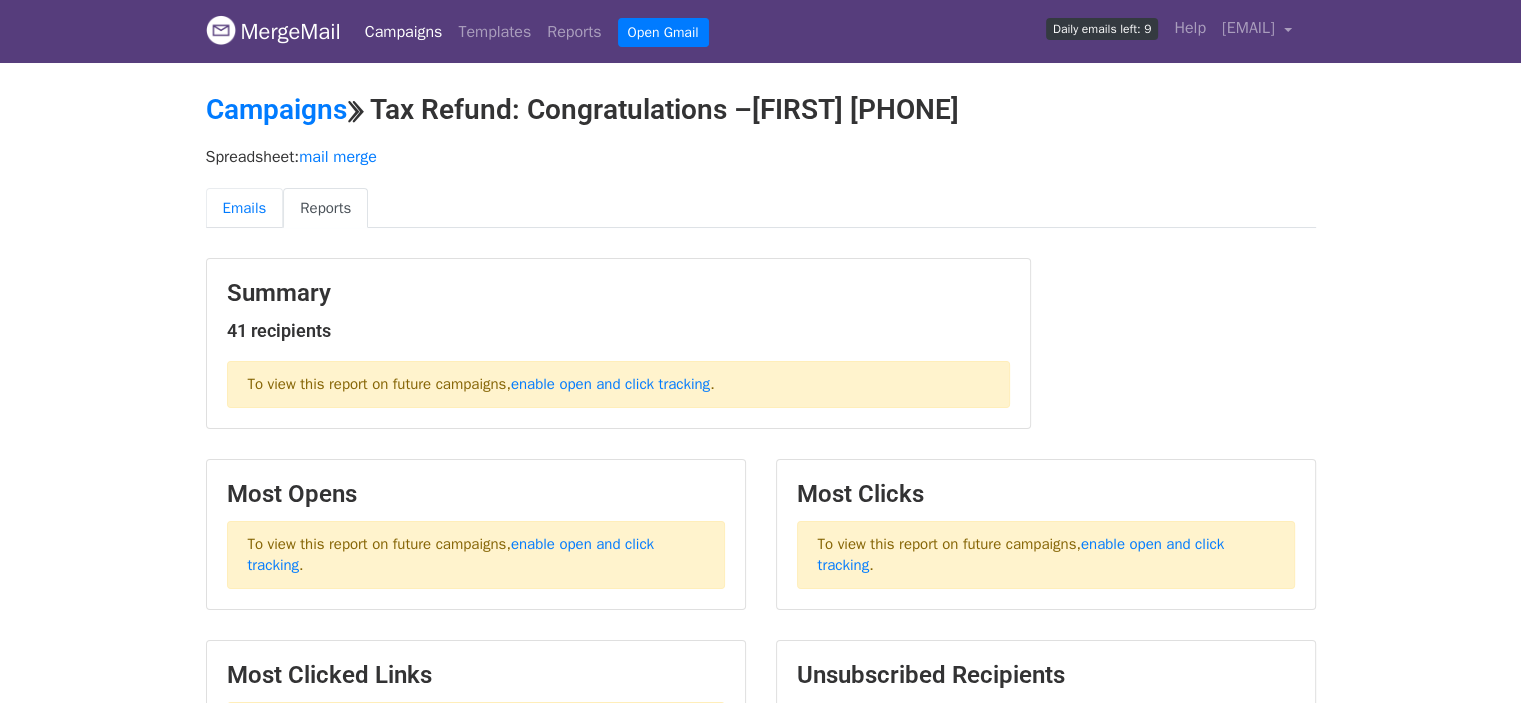 click on "Emails" at bounding box center [245, 208] 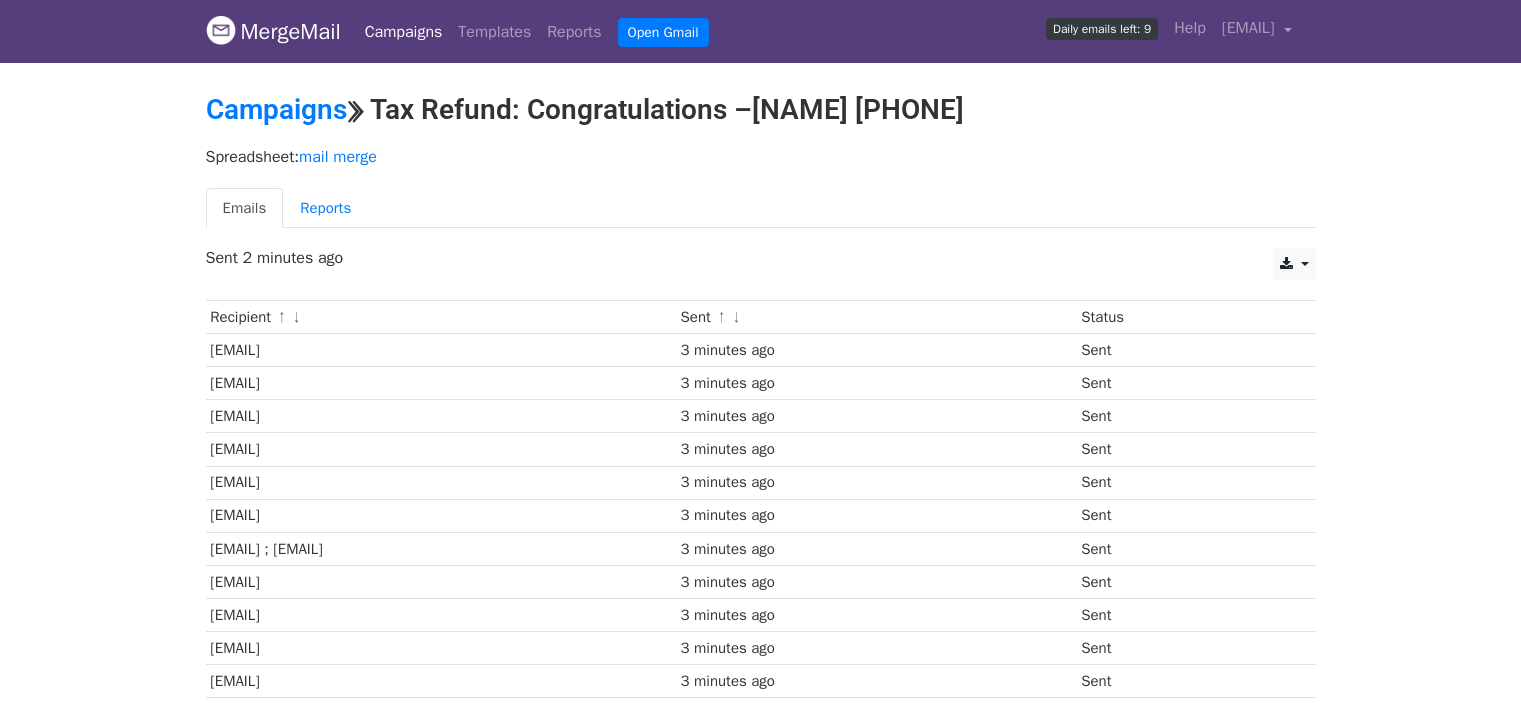 scroll, scrollTop: 0, scrollLeft: 0, axis: both 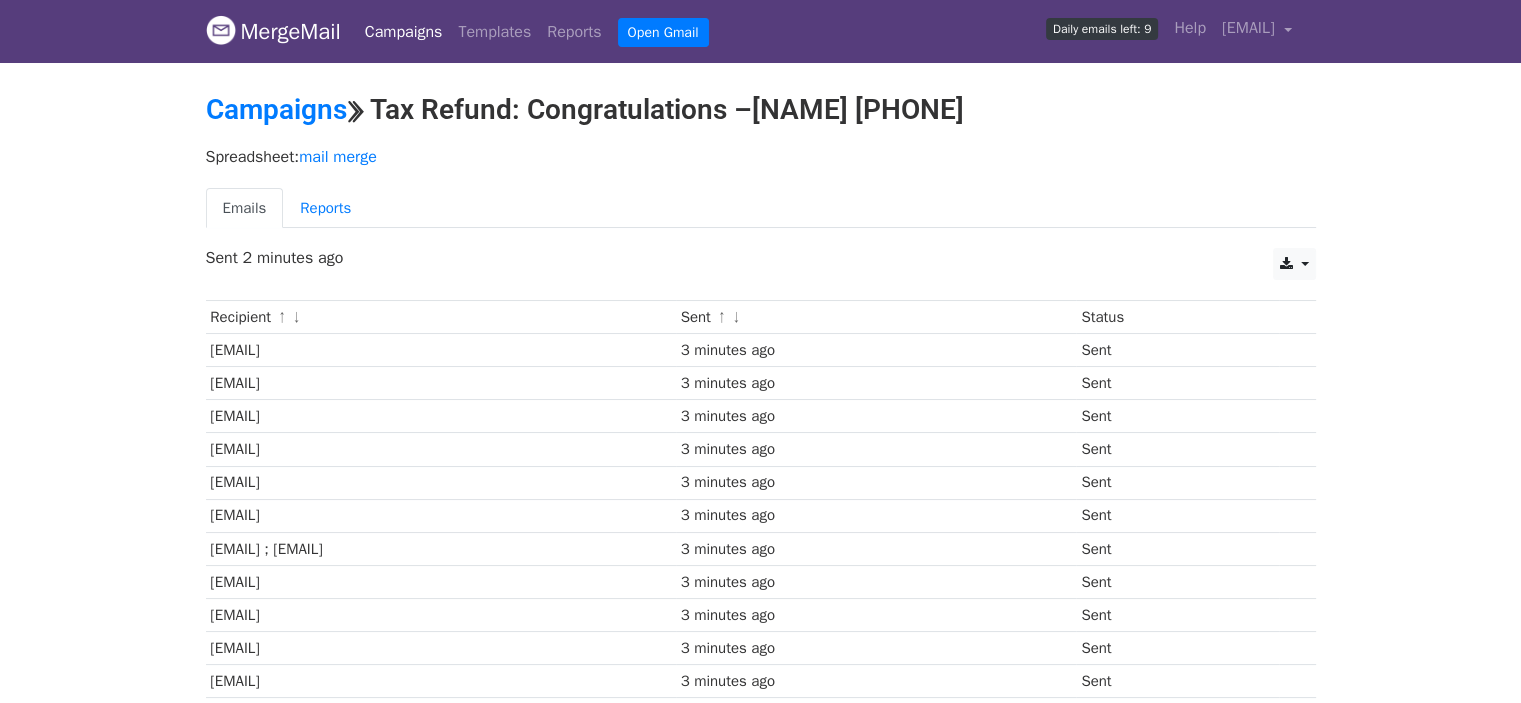 click on "Campaigns" at bounding box center (404, 32) 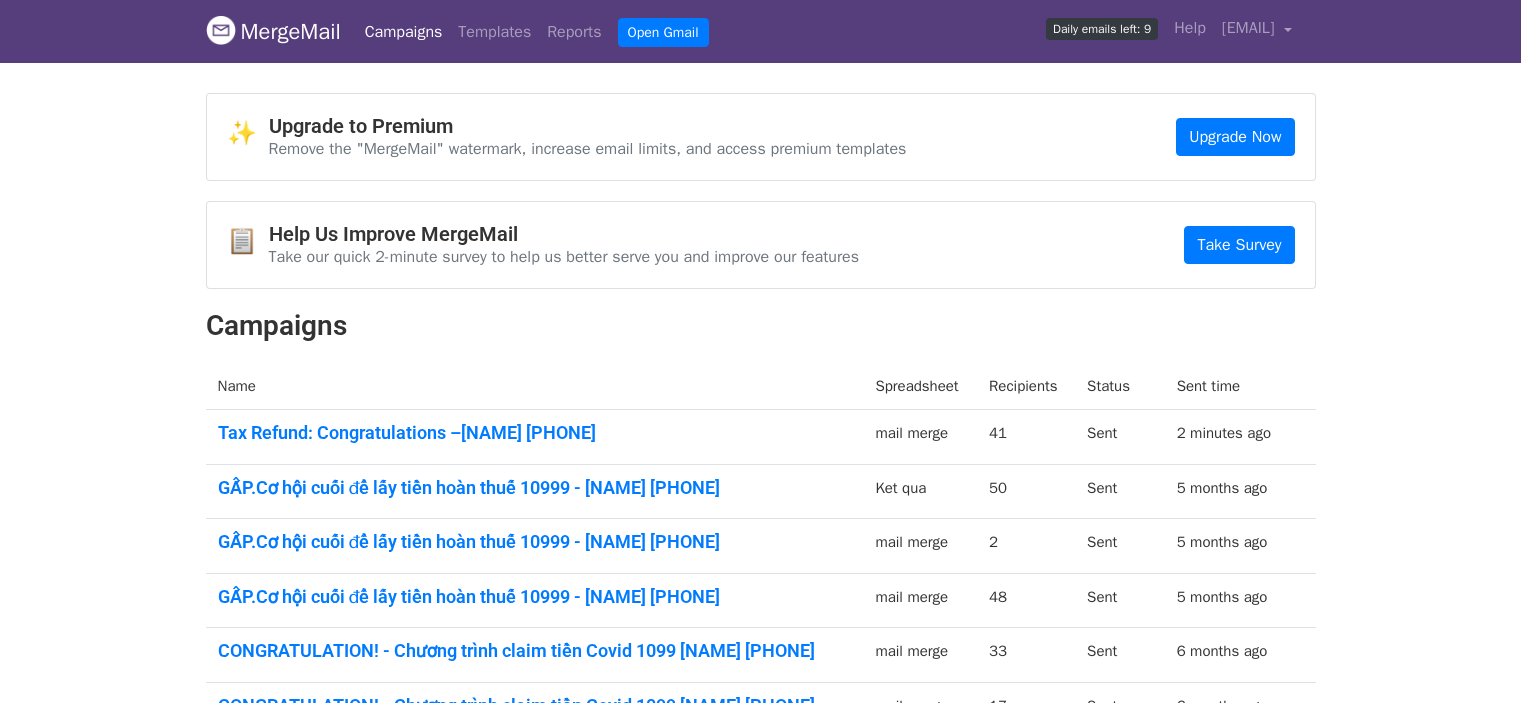 scroll, scrollTop: 0, scrollLeft: 0, axis: both 